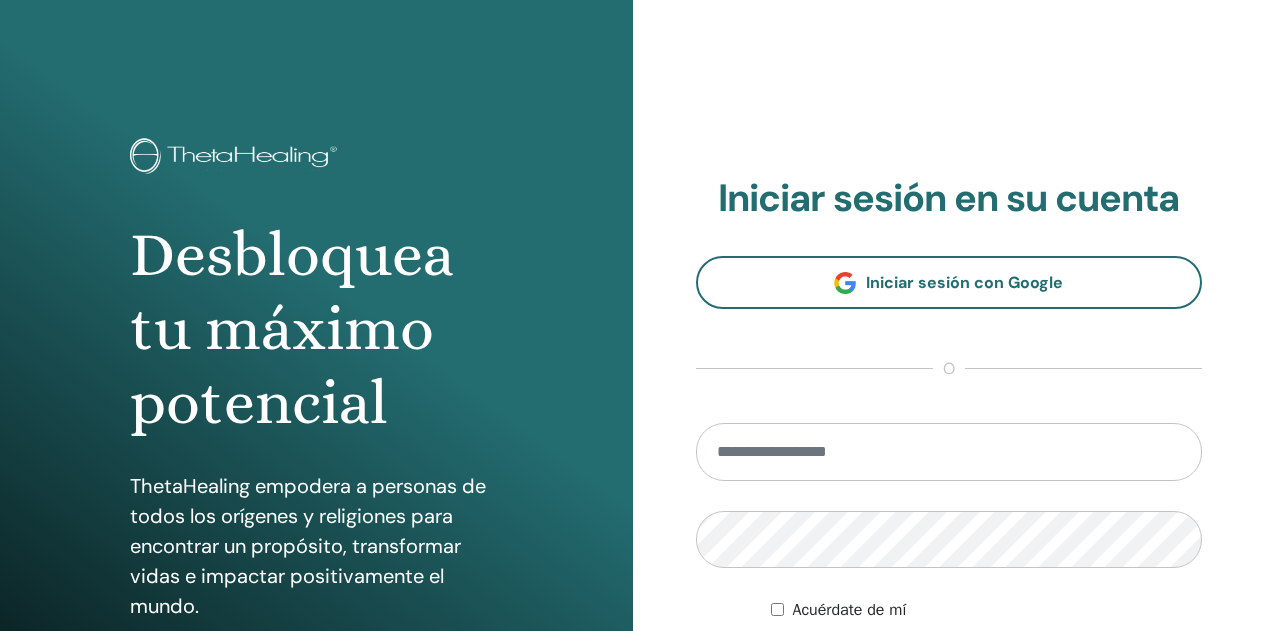scroll, scrollTop: 0, scrollLeft: 0, axis: both 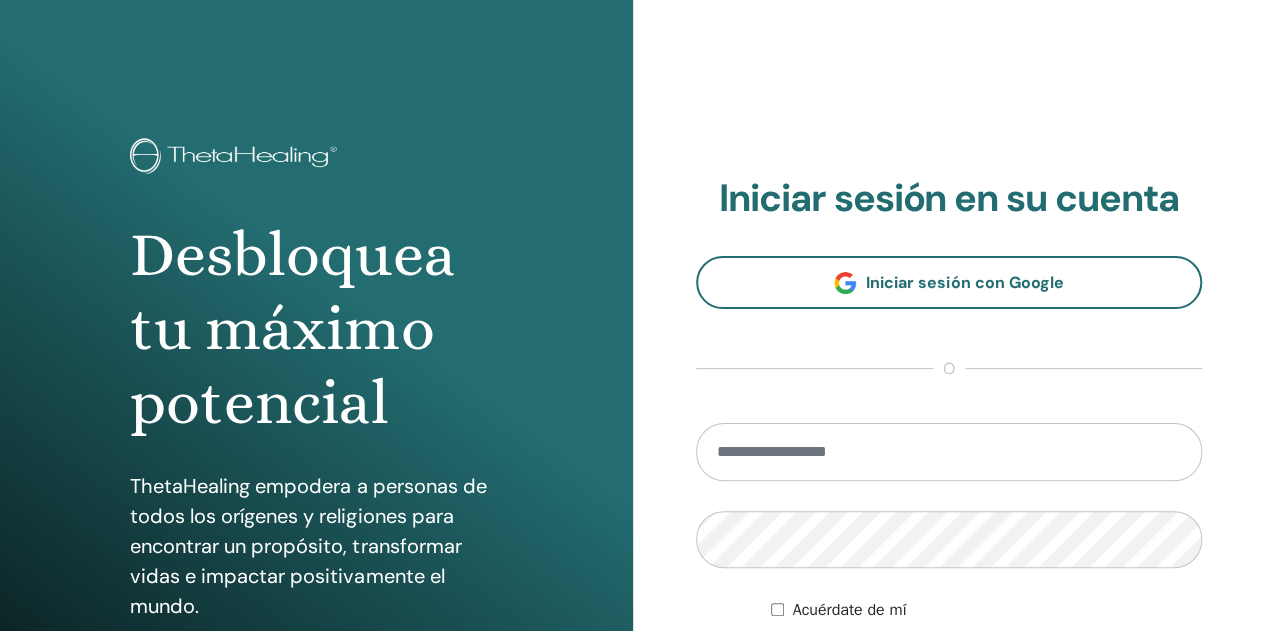click at bounding box center [949, 452] 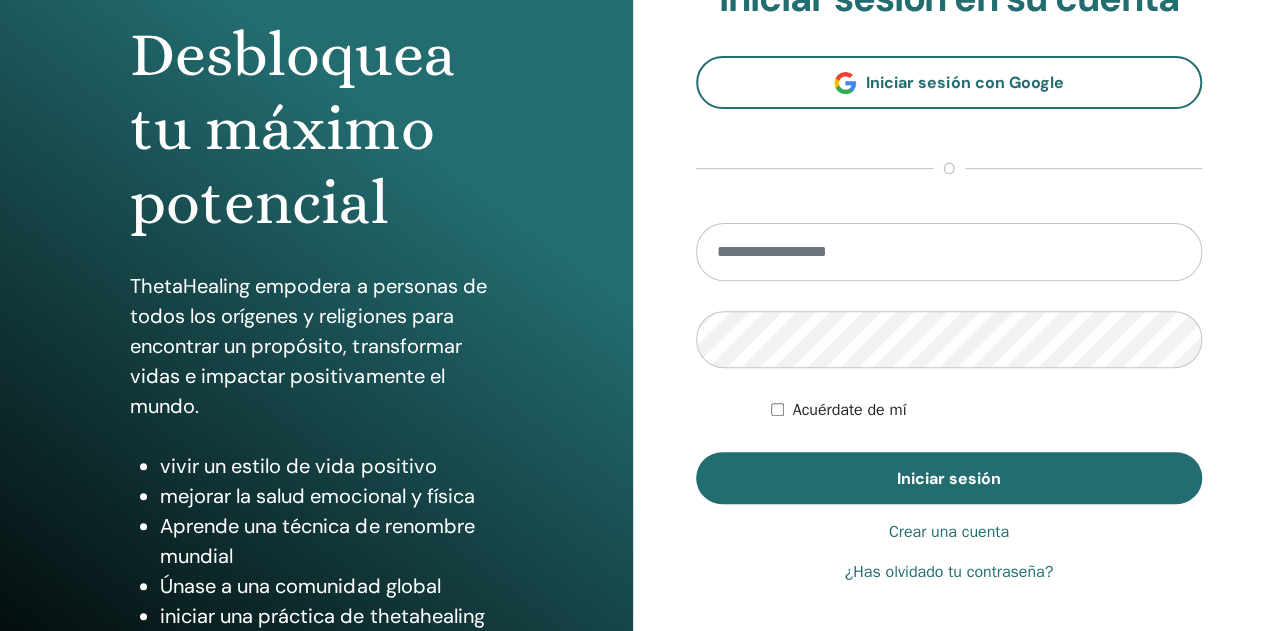 click at bounding box center [949, 252] 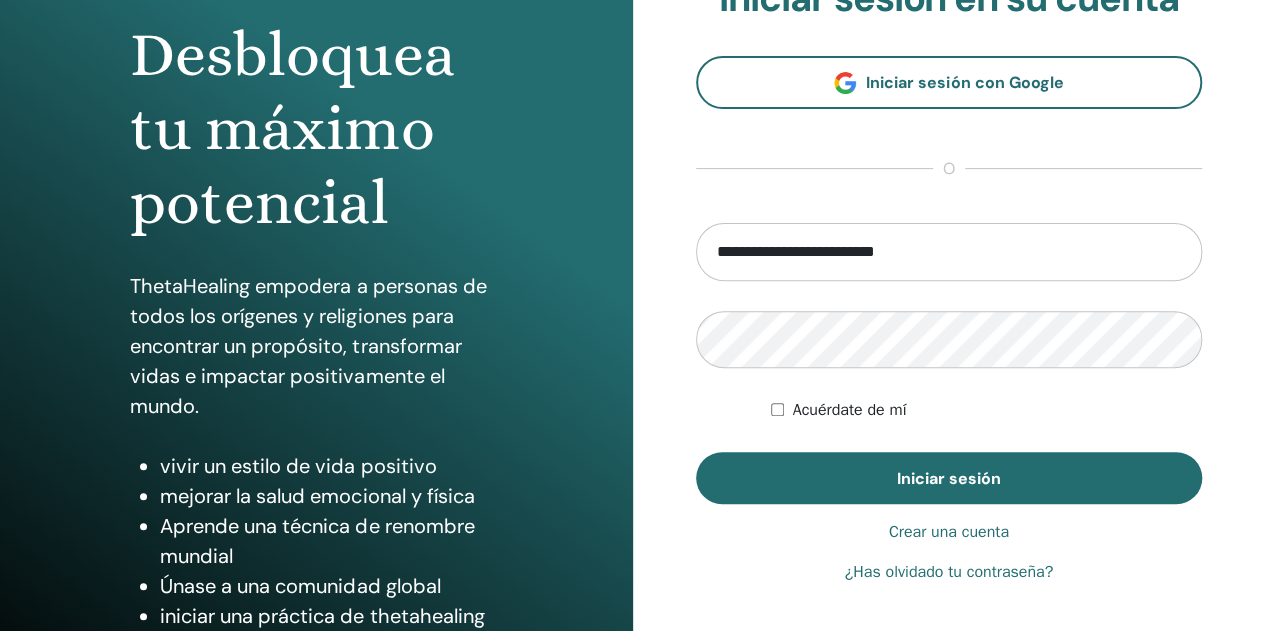click on "**********" at bounding box center [949, 280] 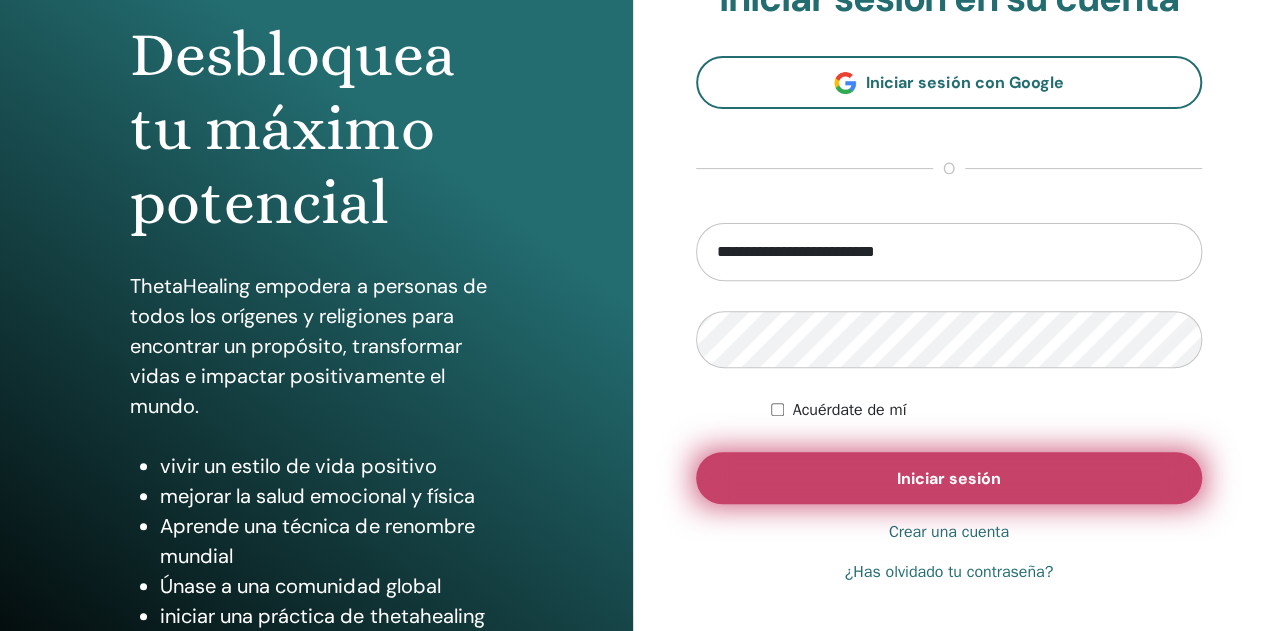 click on "Iniciar sesión" at bounding box center (949, 478) 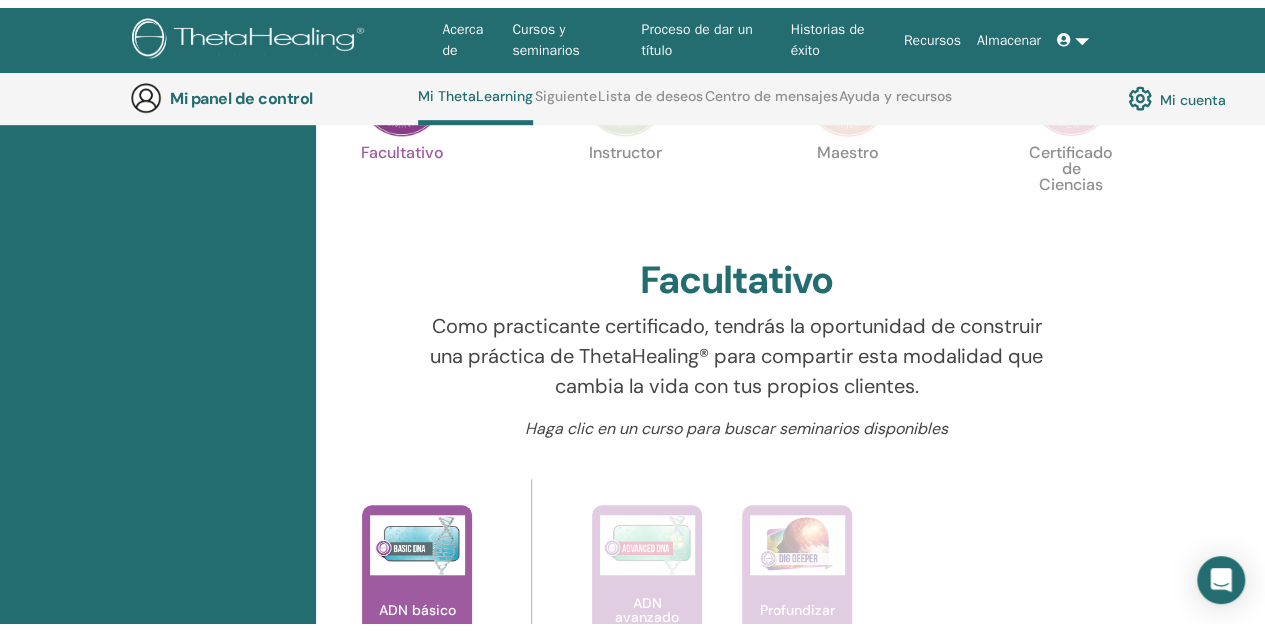 scroll, scrollTop: 0, scrollLeft: 0, axis: both 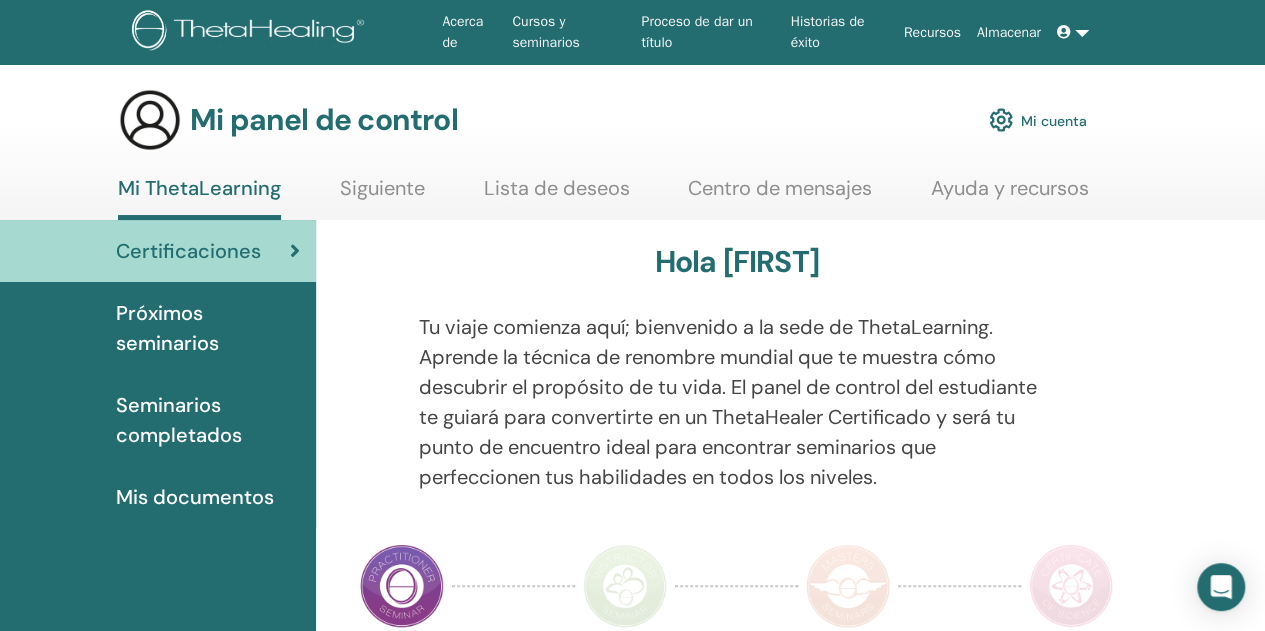 click on "Seminarios completados" at bounding box center (179, 420) 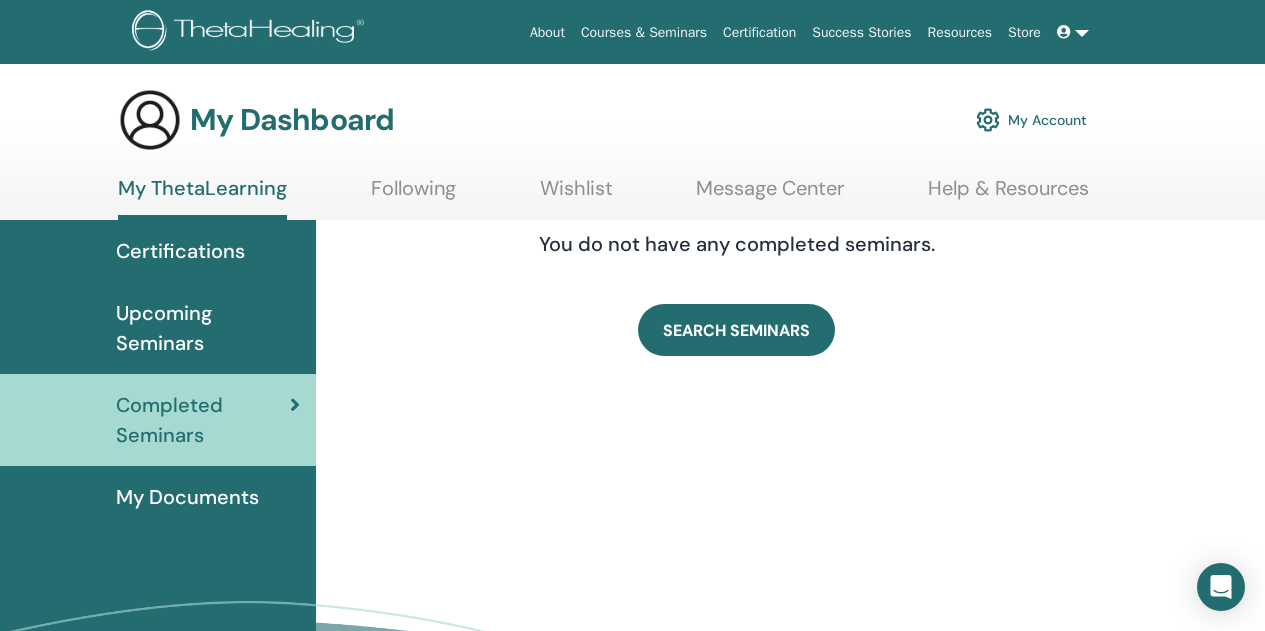 scroll, scrollTop: 0, scrollLeft: 0, axis: both 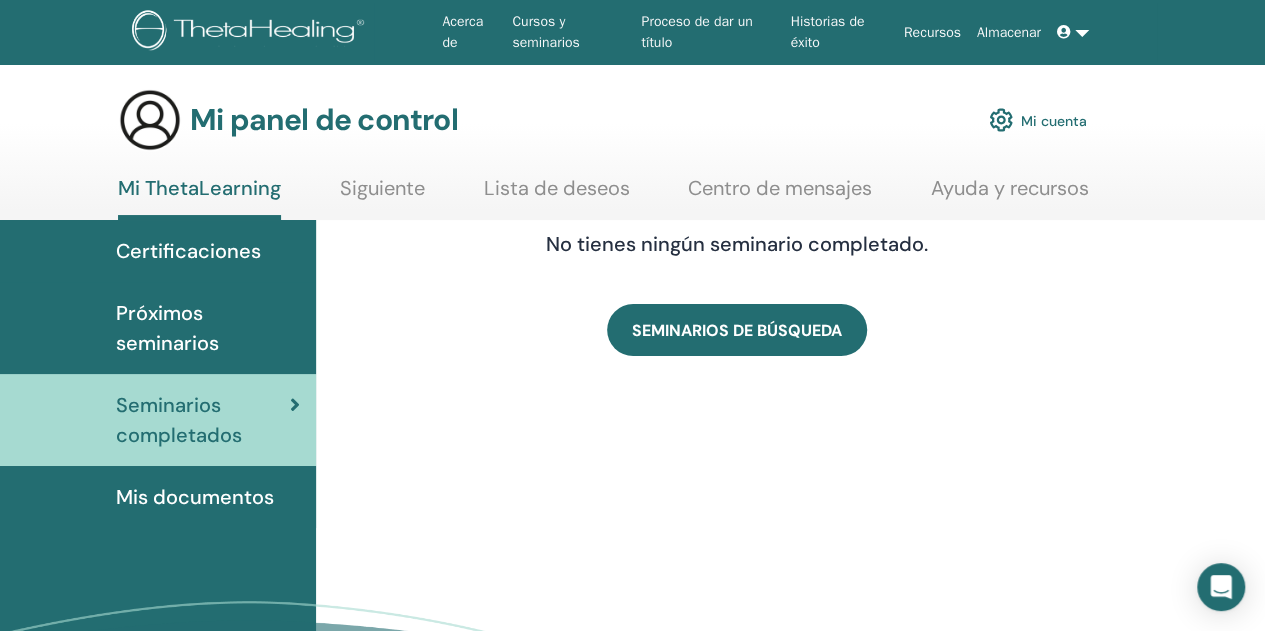 click on "Próximos seminarios" at bounding box center (167, 328) 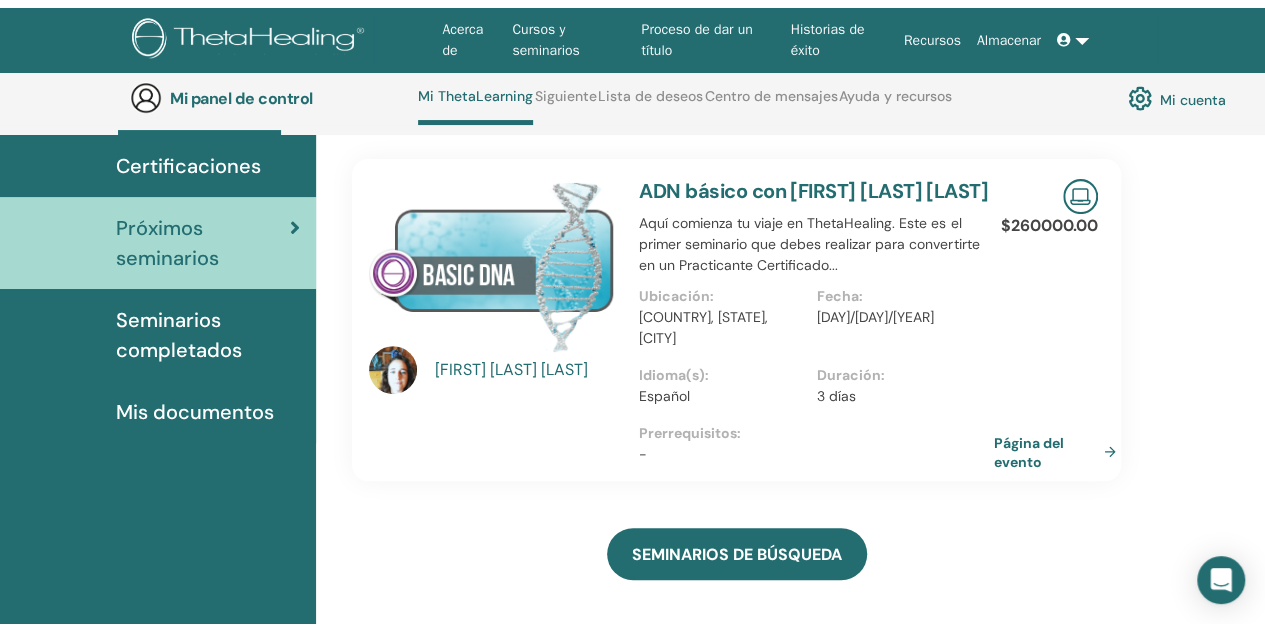 scroll, scrollTop: 0, scrollLeft: 0, axis: both 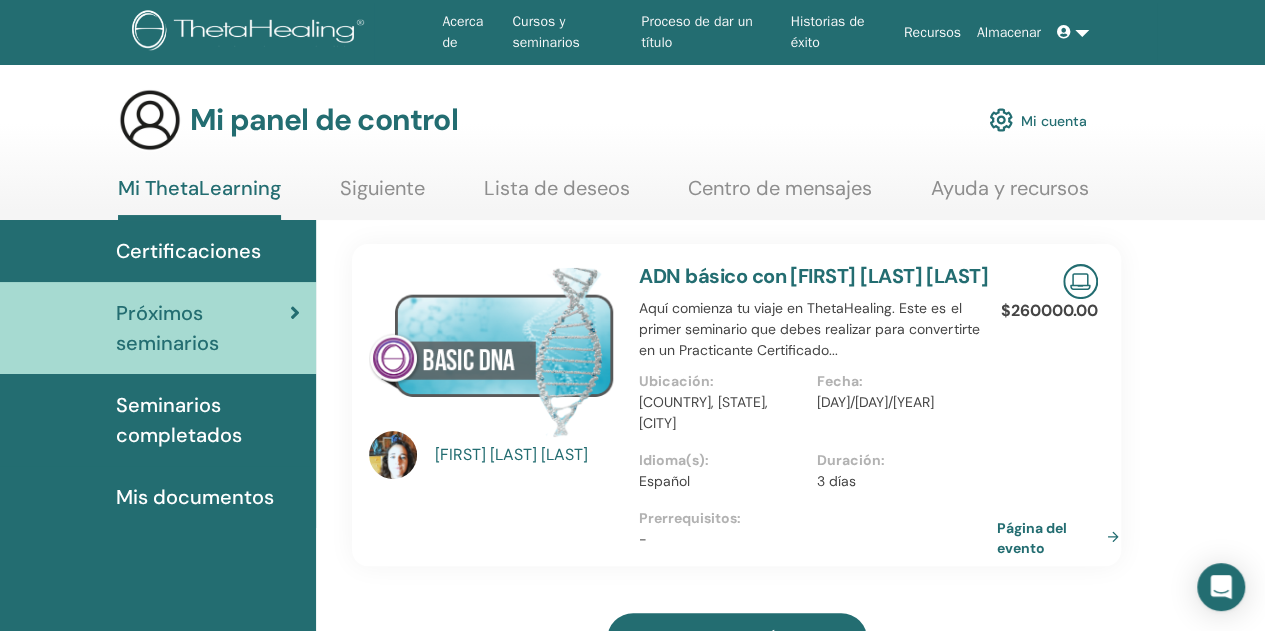 click on "Página del evento" at bounding box center [1048, 536] 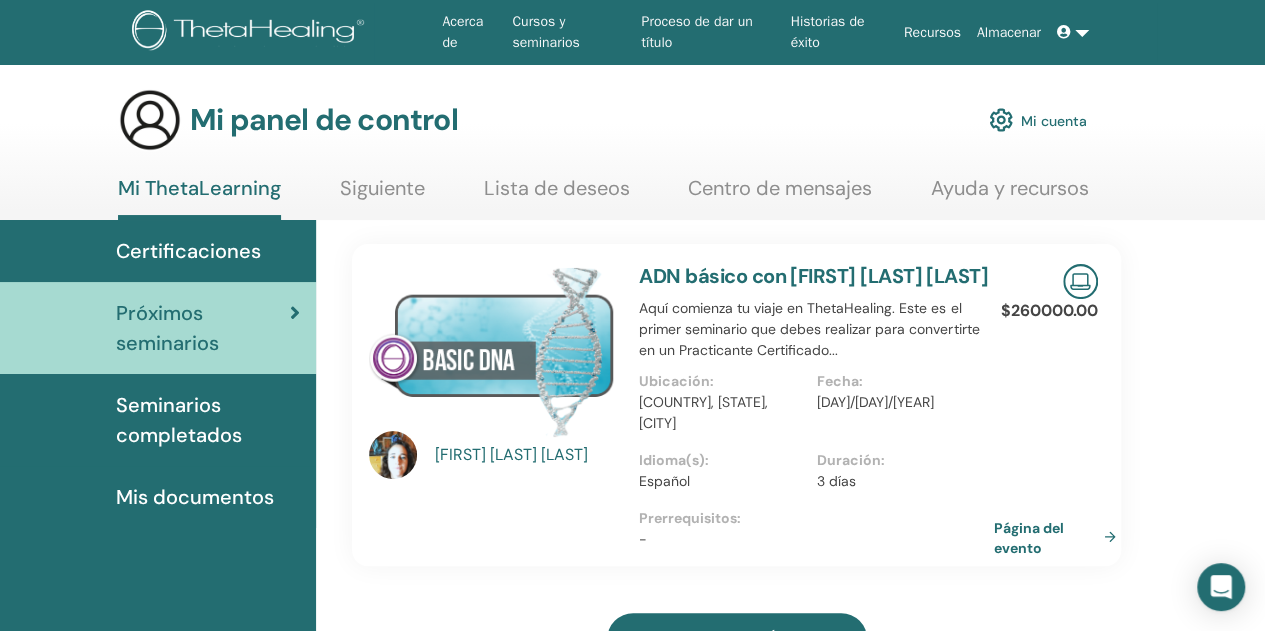 click on "Centro de mensajes" at bounding box center (780, 188) 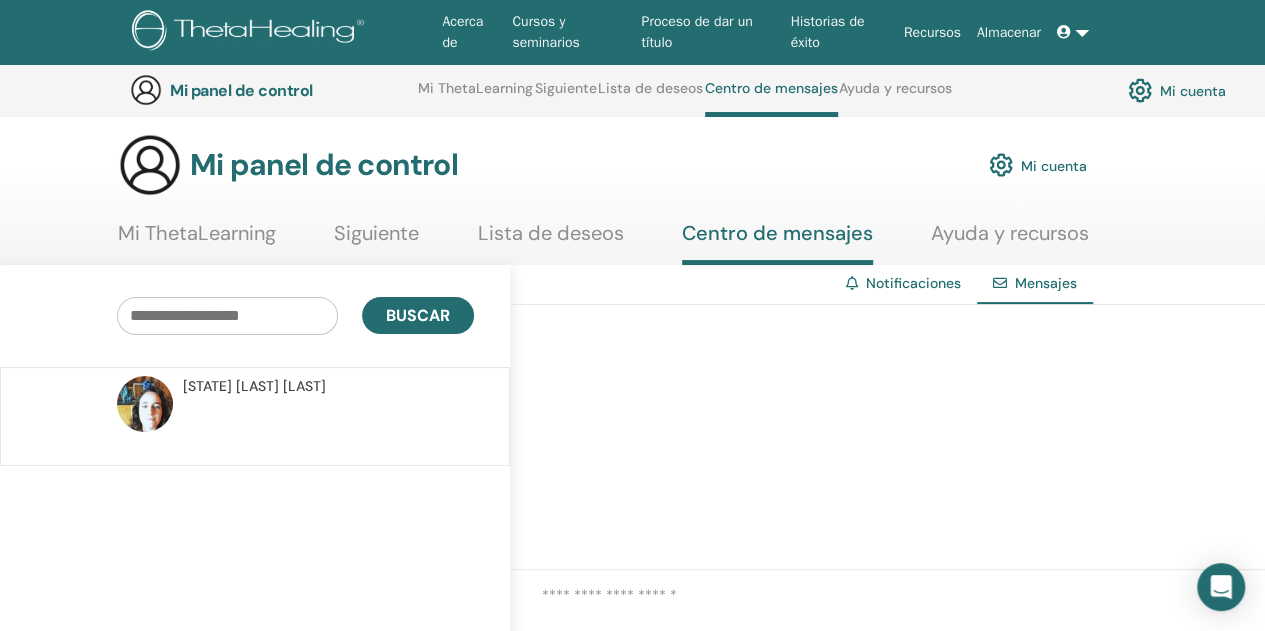 scroll, scrollTop: 0, scrollLeft: 0, axis: both 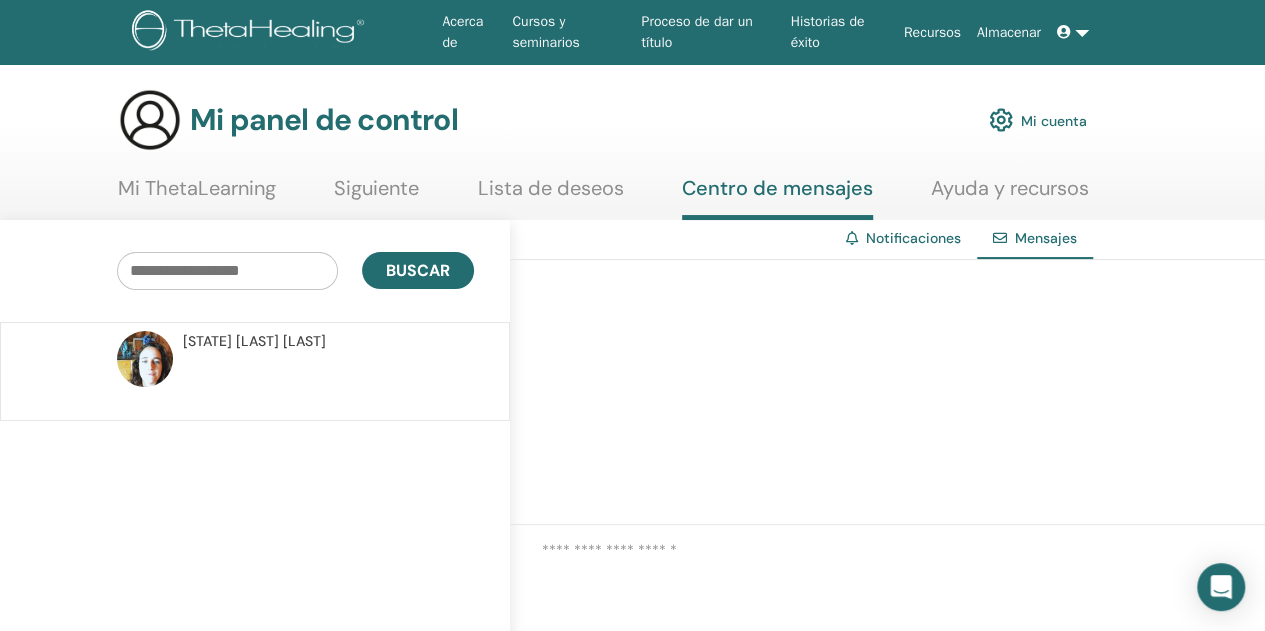 drag, startPoint x: 906, startPoint y: 242, endPoint x: 921, endPoint y: 251, distance: 17.492855 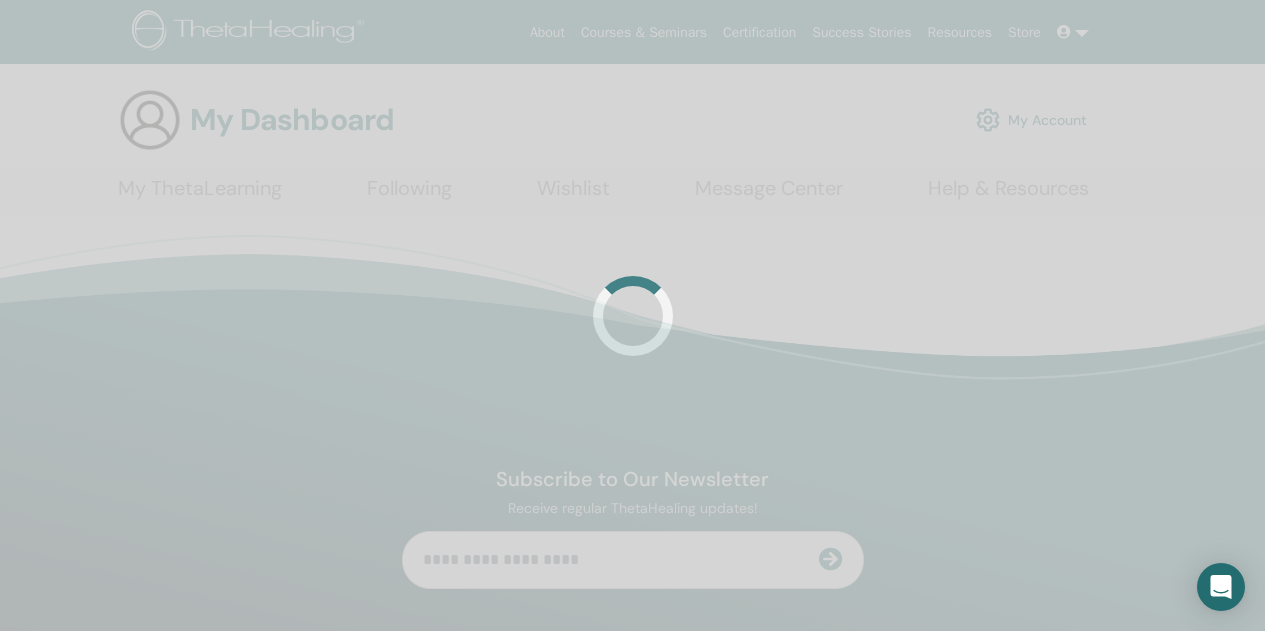 scroll, scrollTop: 0, scrollLeft: 0, axis: both 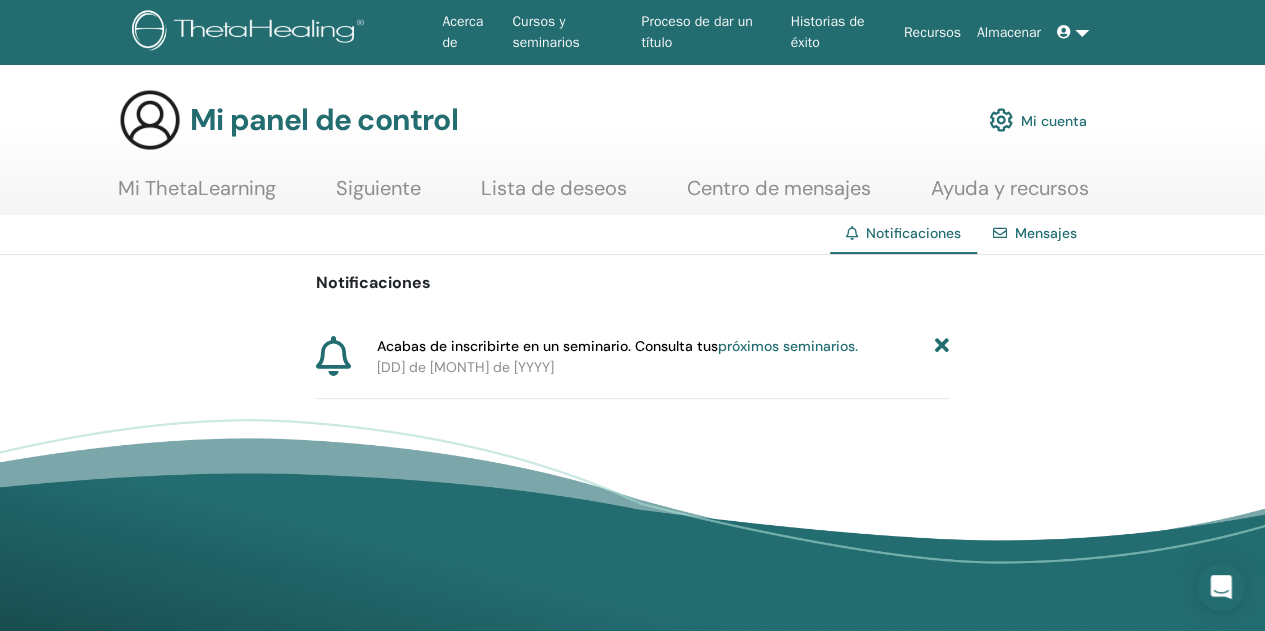 click at bounding box center [942, 346] 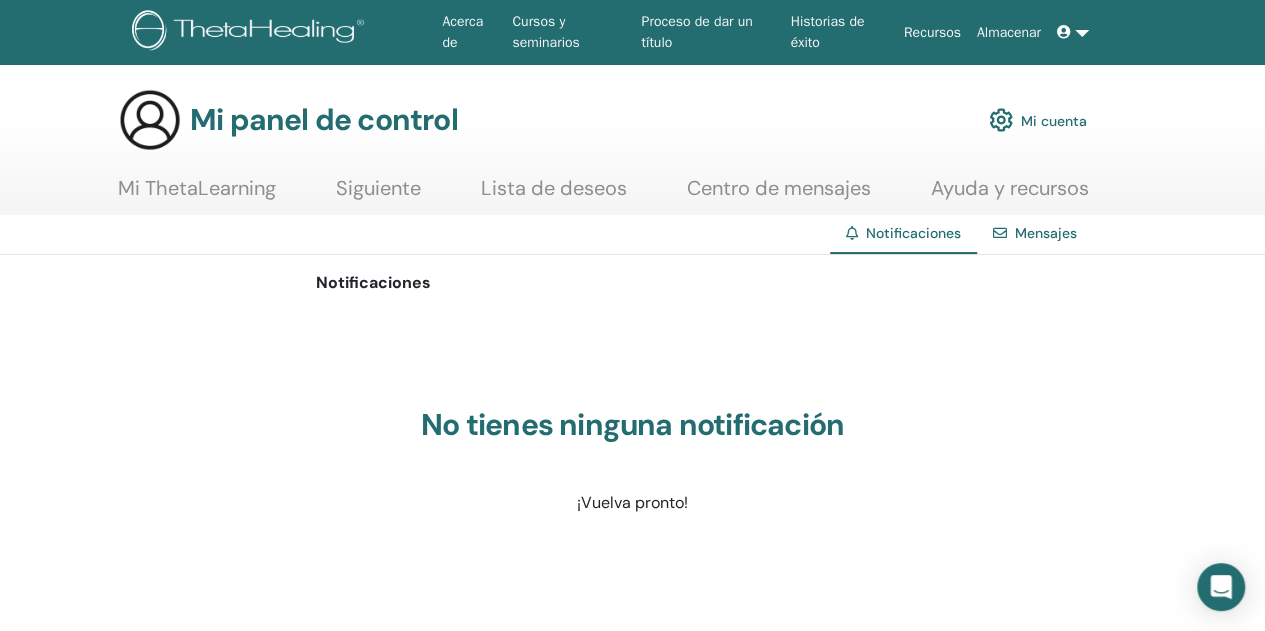 click on "Mi ThetaLearning" at bounding box center (197, 188) 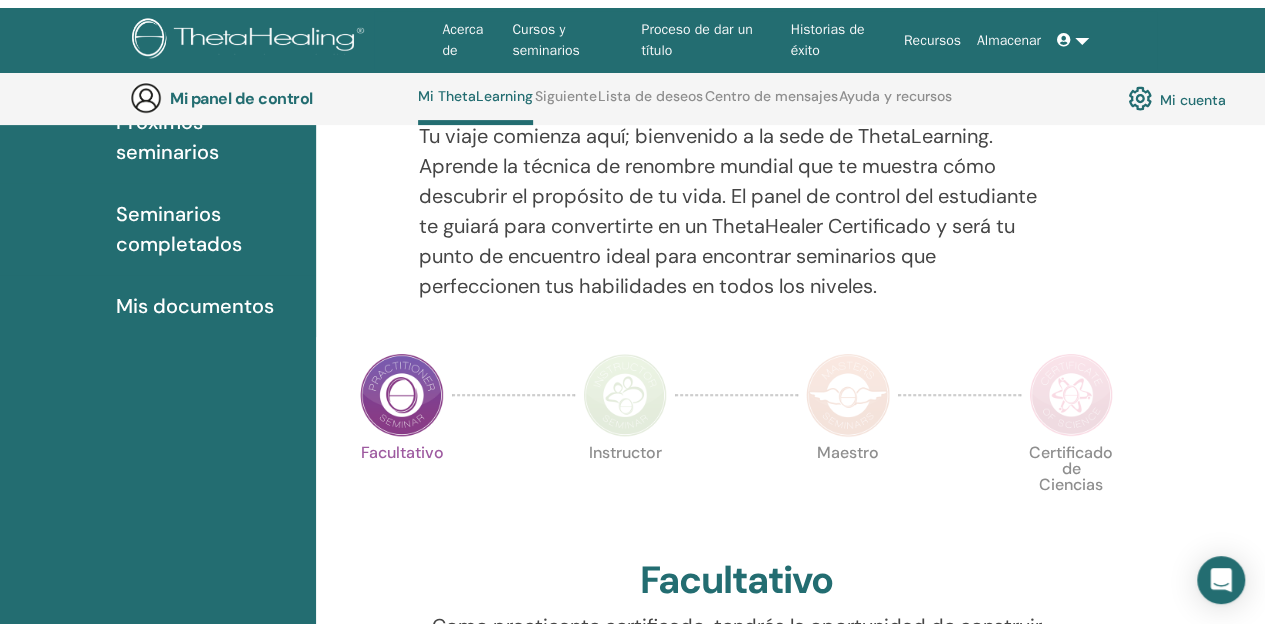 scroll, scrollTop: 0, scrollLeft: 0, axis: both 